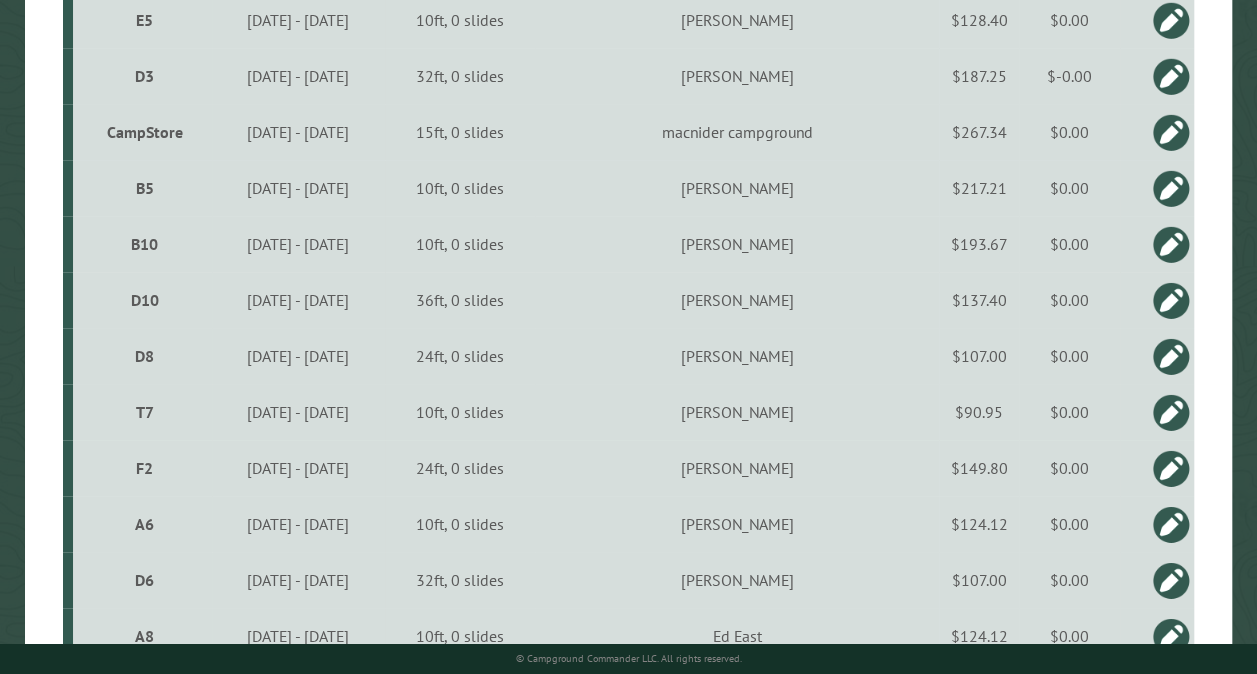 scroll, scrollTop: 1143, scrollLeft: 0, axis: vertical 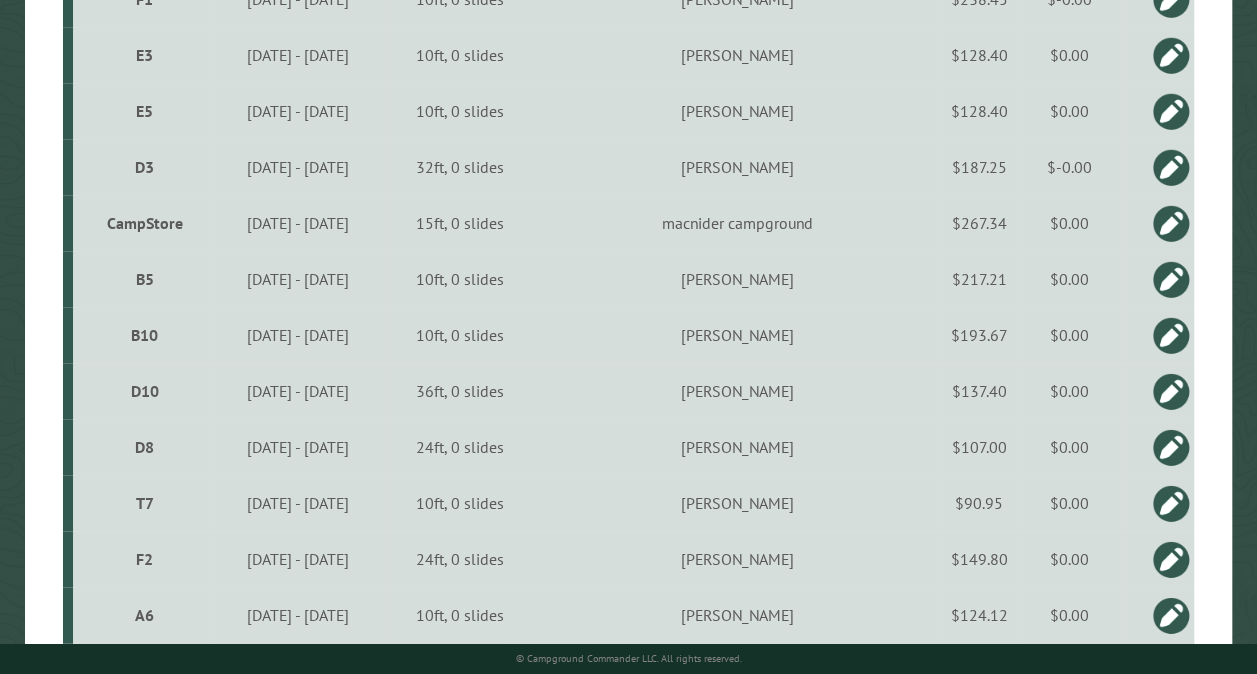 click on "CampStore" at bounding box center (145, 223) 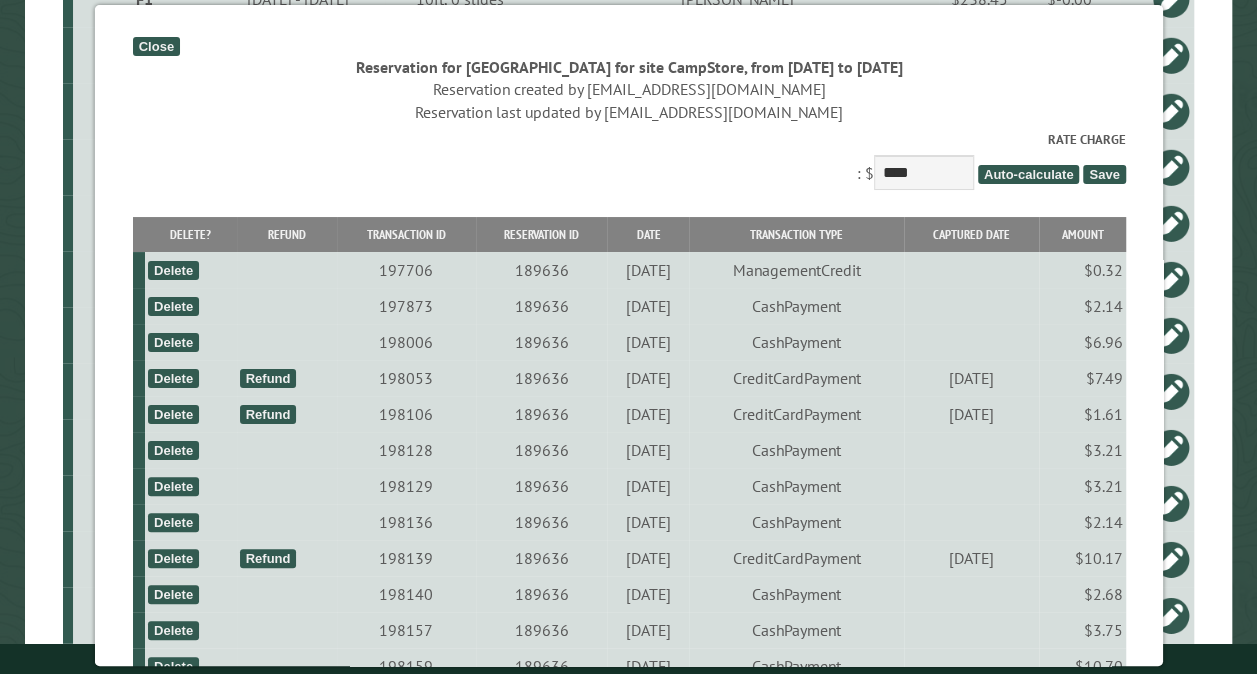 click on "**********" at bounding box center [359, 4588] 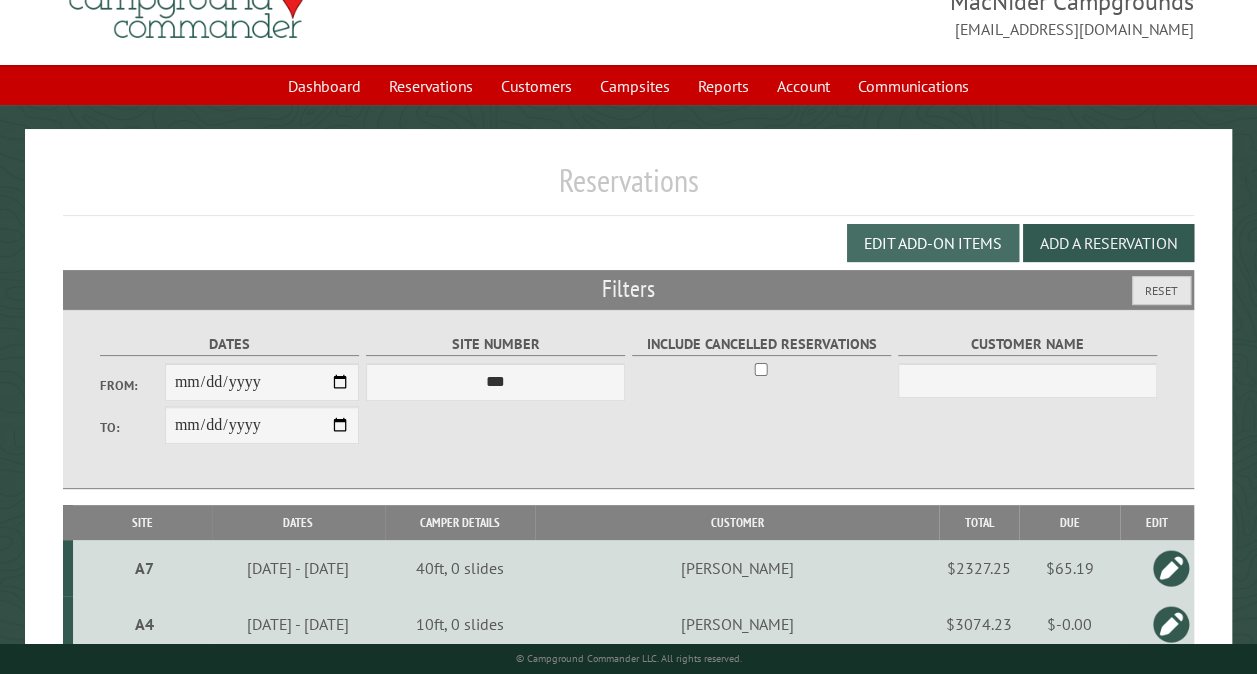 scroll, scrollTop: 0, scrollLeft: 0, axis: both 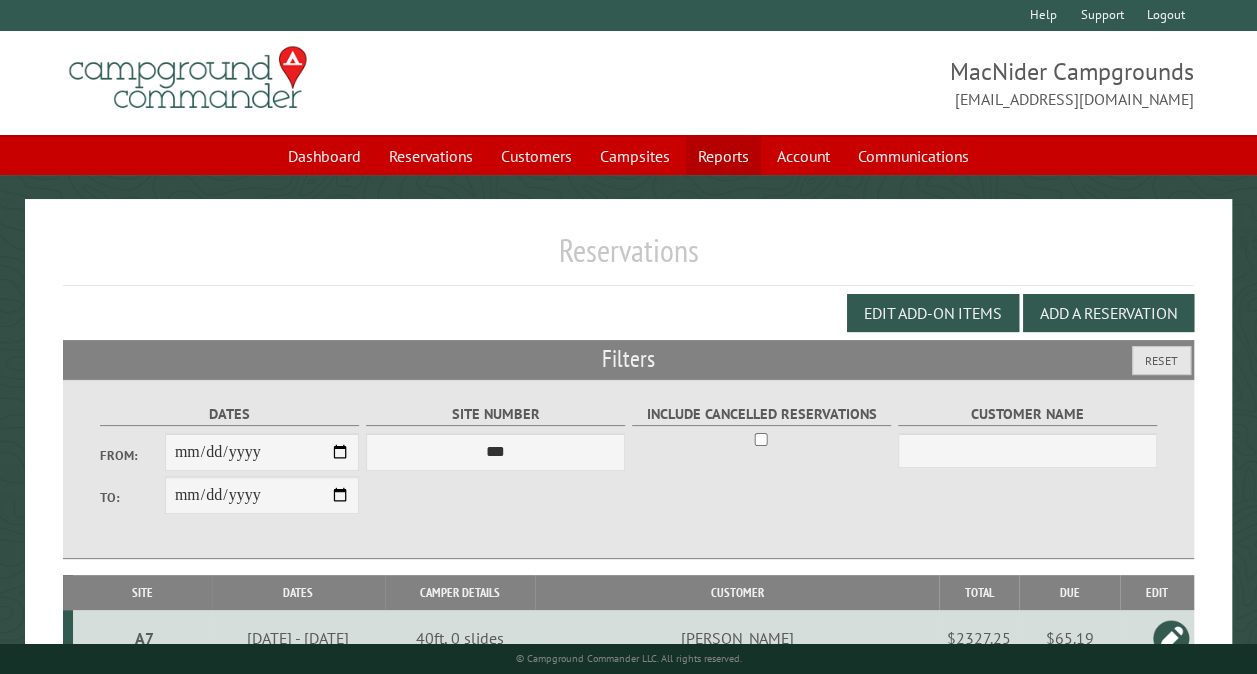 click on "Reports" at bounding box center [723, 156] 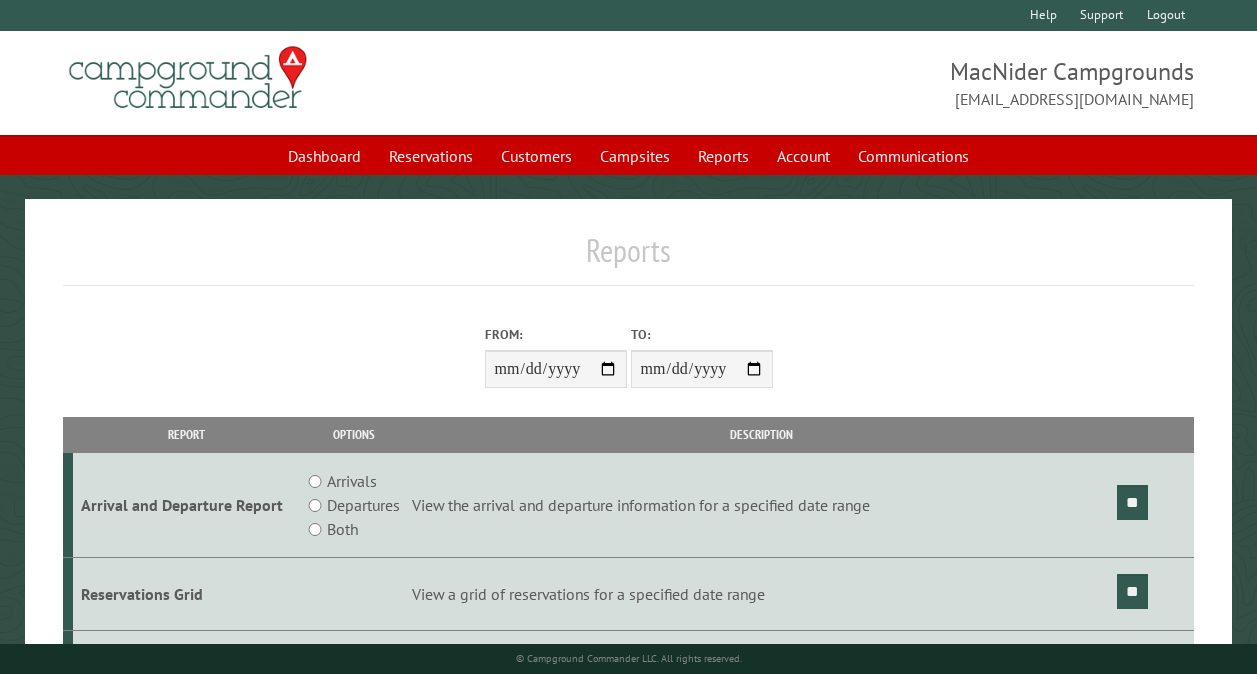 scroll, scrollTop: 0, scrollLeft: 0, axis: both 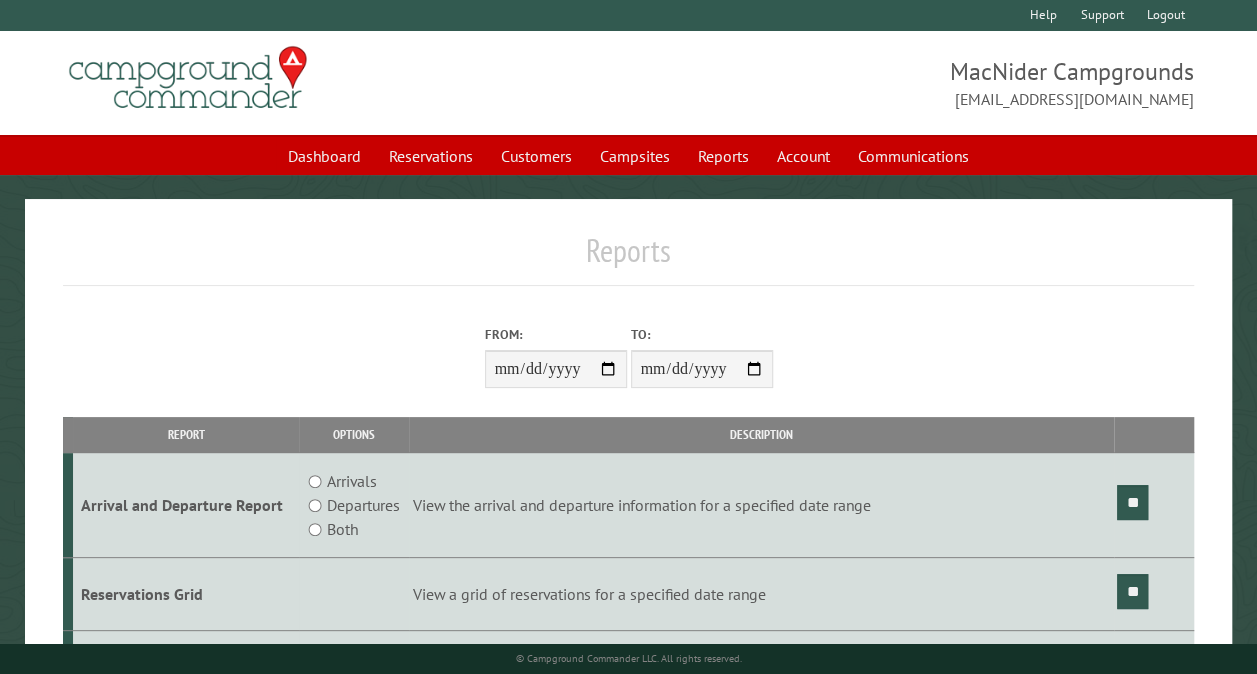 type on "**********" 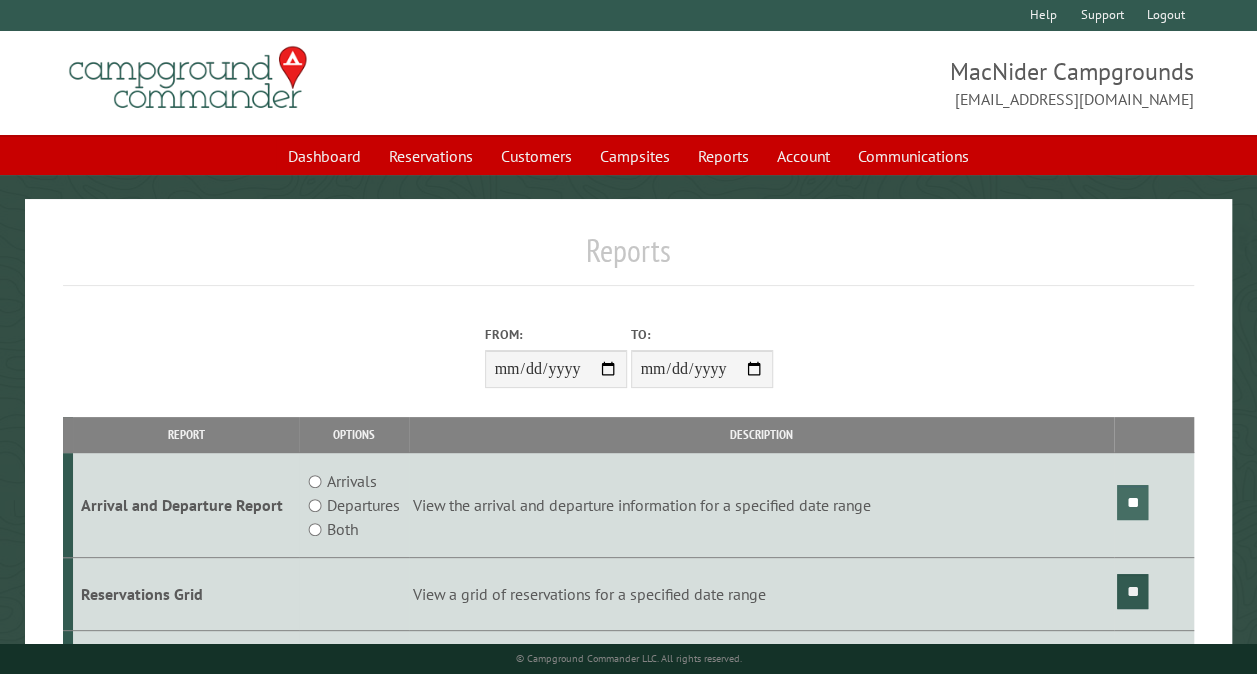 click on "**" at bounding box center (1132, 502) 